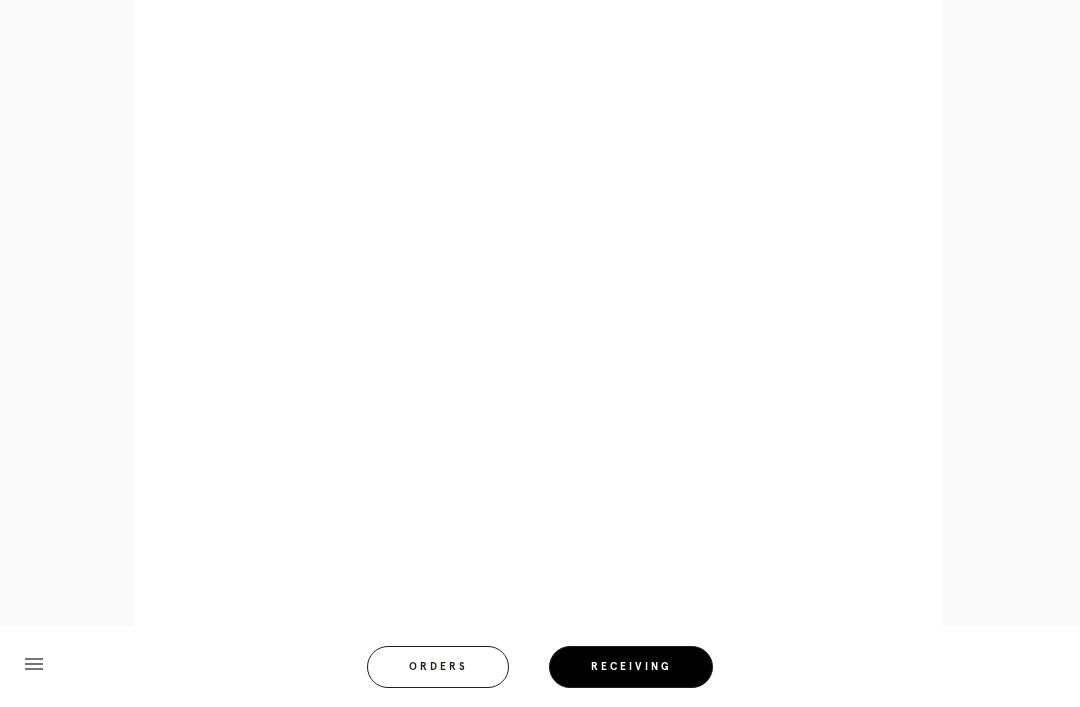 scroll, scrollTop: 720, scrollLeft: 0, axis: vertical 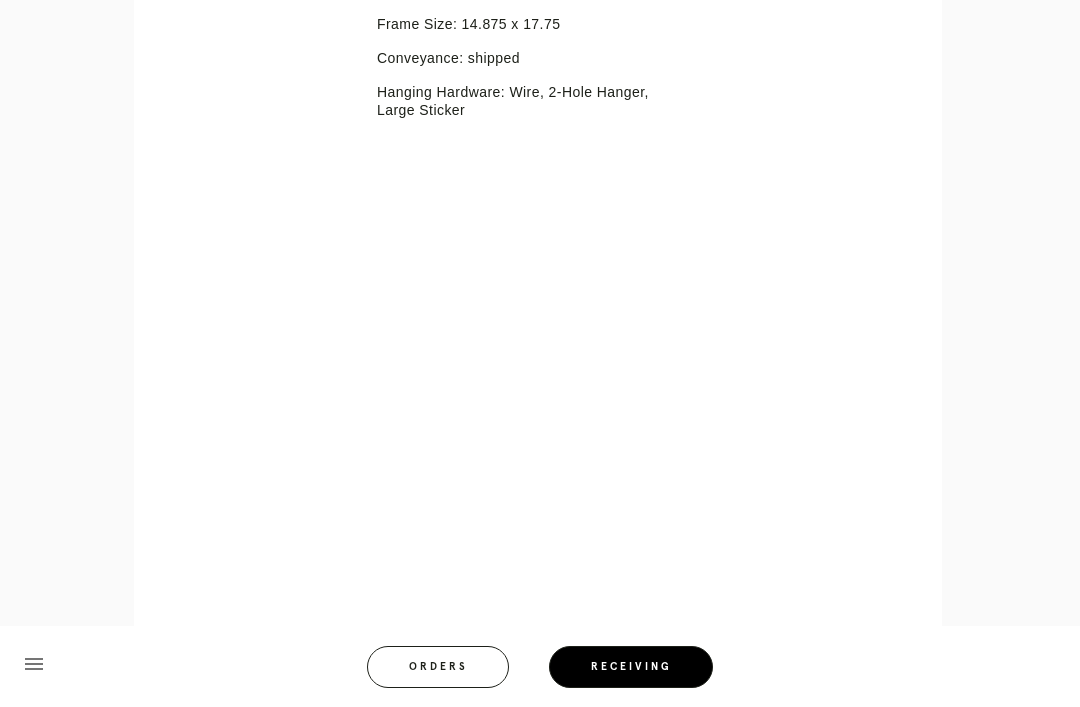 click on "Retail Receiving Tool   close   Package: [PACKAGE_ID]   Customer: [FIRST] [LAST]
Order in Joinery:
[ORDER_ID]
Order in Shopify:
[ORDER_ID]
Order Date:
[DATE] [TIME] [TIMEZONE]
Items Expected in Order: 1   Order Platform: retail     Items Expected in Package:  1
Line Item - [ITEM_ID]
Inspect Images
Error retreiving frame spec #[SPEC_ID]
[CITY]
Mat: Fabric White
Accent Mat: Fabric White
Mat Width: 1.3125
Artwork Size:
10.75
x
13.625
Frame Size:
14.875
x
17.75
Conveyance: shipped
Hanging Hardware: Wire, 2-Hole Hanger, Large Sticker
menu
Orders
Receiving
Logged in as:   [EMAIL]   Cobble Hill" at bounding box center (540, 125) 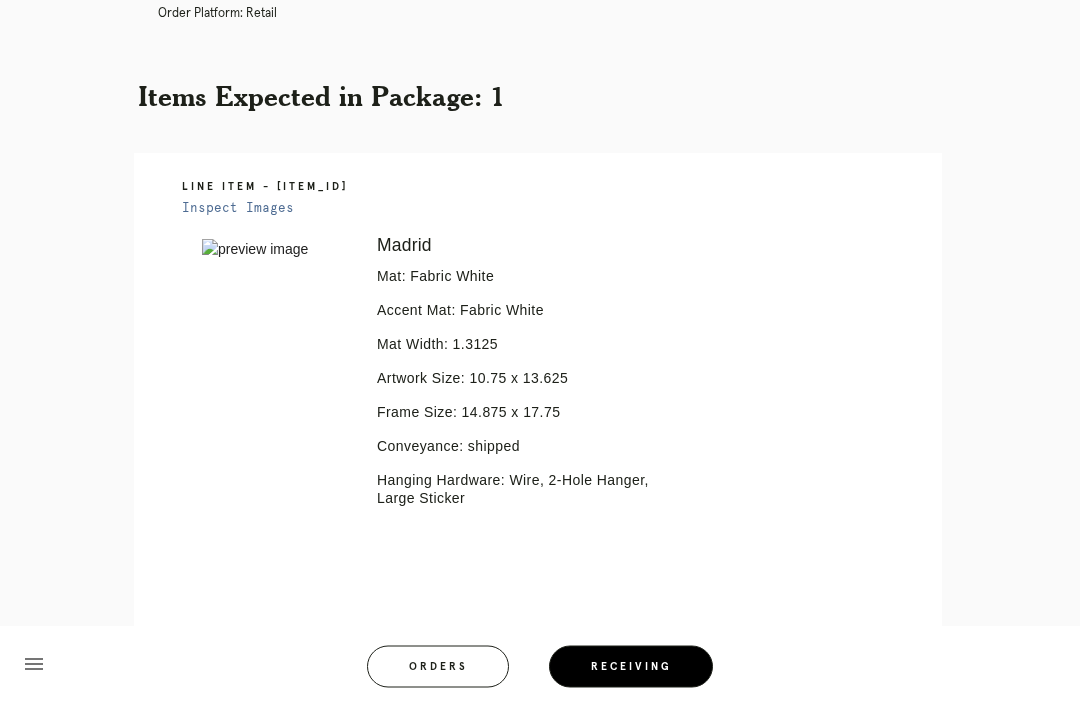 scroll, scrollTop: 0, scrollLeft: 0, axis: both 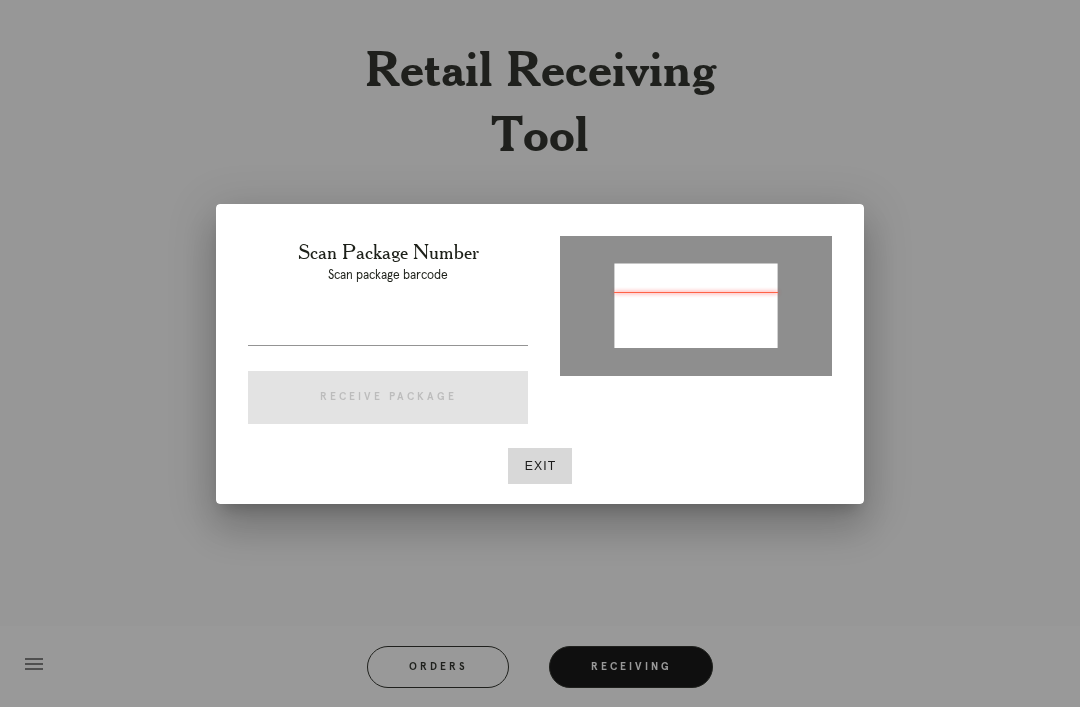 type on "P203482279741554" 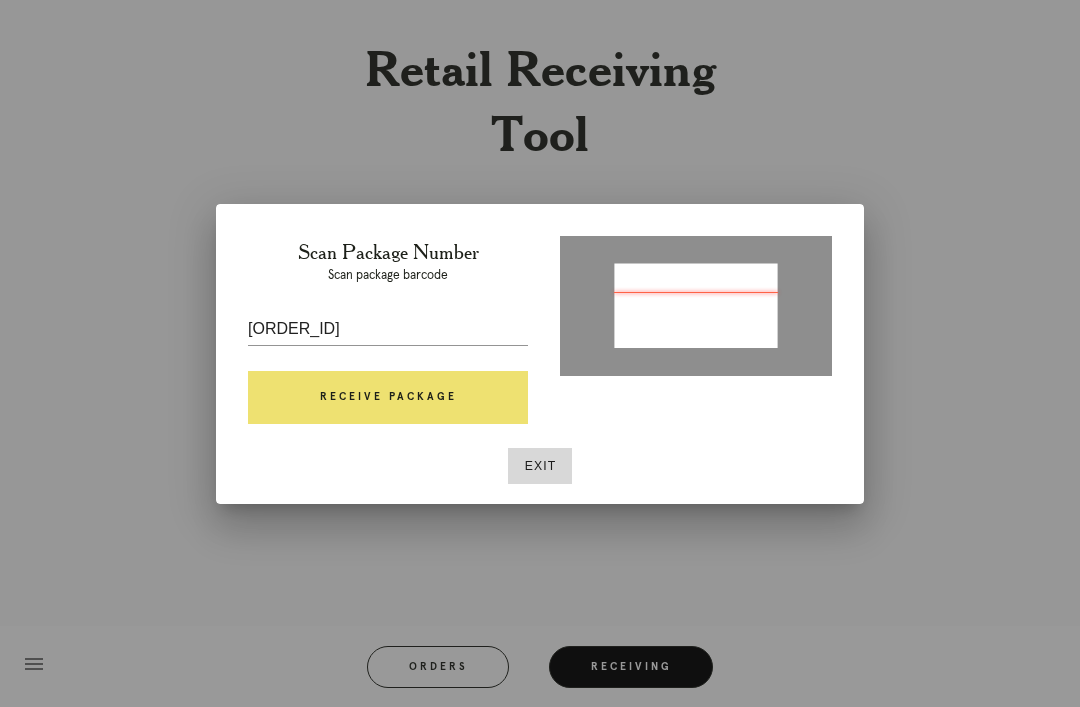 click on "Receive Package" at bounding box center (388, 398) 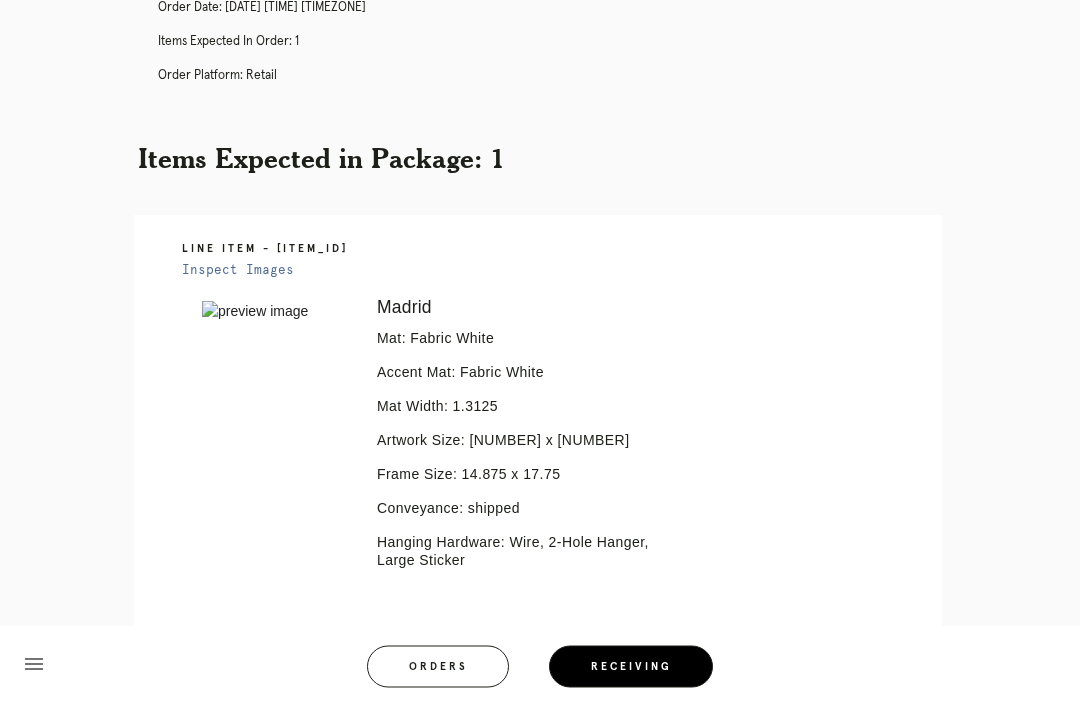 scroll, scrollTop: 416, scrollLeft: 0, axis: vertical 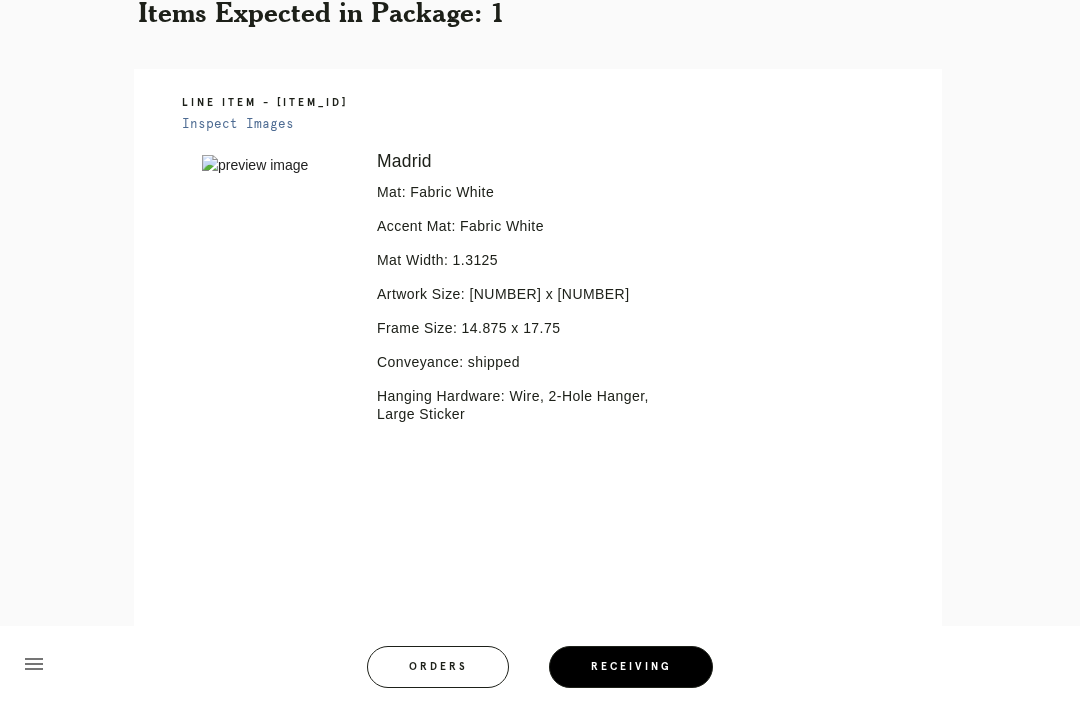 click on "Line Item - L8562252
Inspect Images
Error retreiving frame spec #9770619
Madrid
Mat: Fabric White
Accent Mat: Fabric White
Mat Width: 1.3125
Artwork Size:
10.75
x
13.625
Frame Size:
14.875
x
17.75
Conveyance: shipped
Hanging Hardware: Wire, 2-Hole Hanger, Large Sticker" at bounding box center (540, 356) 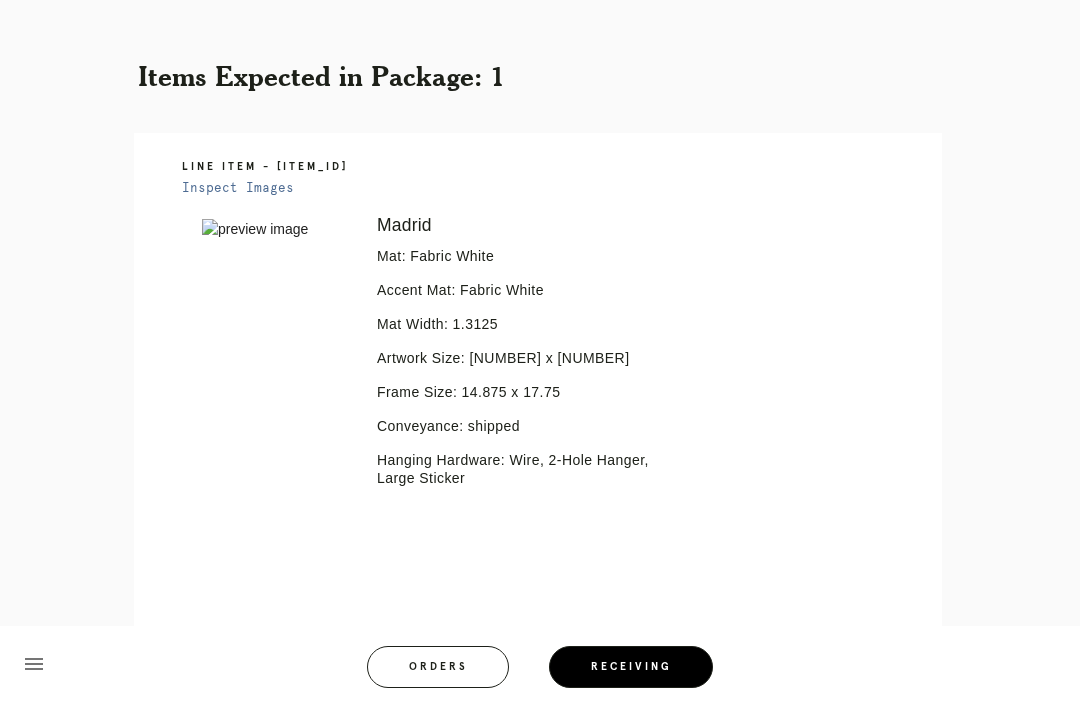 click on "Retail Receiving Tool   close   Package: [PACKAGE_ID]   Customer: [FIRST] [LAST]
Order in Joinery:
[ORDER_ID]
Order in Shopify:
[ORDER_ID]
Order Date:
[DATE] [TIME] [TIMEZONE]
Items Expected in Order: 1   Order Platform: retail     Items Expected in Package:  1
Line Item - [ITEM_ID]
Inspect Images
Error retreiving frame spec #[SPEC_ID]
[CITY]
Mat: Fabric White
Accent Mat: Fabric White
Mat Width: 1.3125
Artwork Size:
10.75
x
13.625
Frame Size:
14.875
x
17.75
Conveyance: shipped
Hanging Hardware: Wire, 2-Hole Hanger, Large Sticker
menu
Orders
Receiving
Logged in as:   [EMAIL]   Cobble Hill" at bounding box center [540, 551] 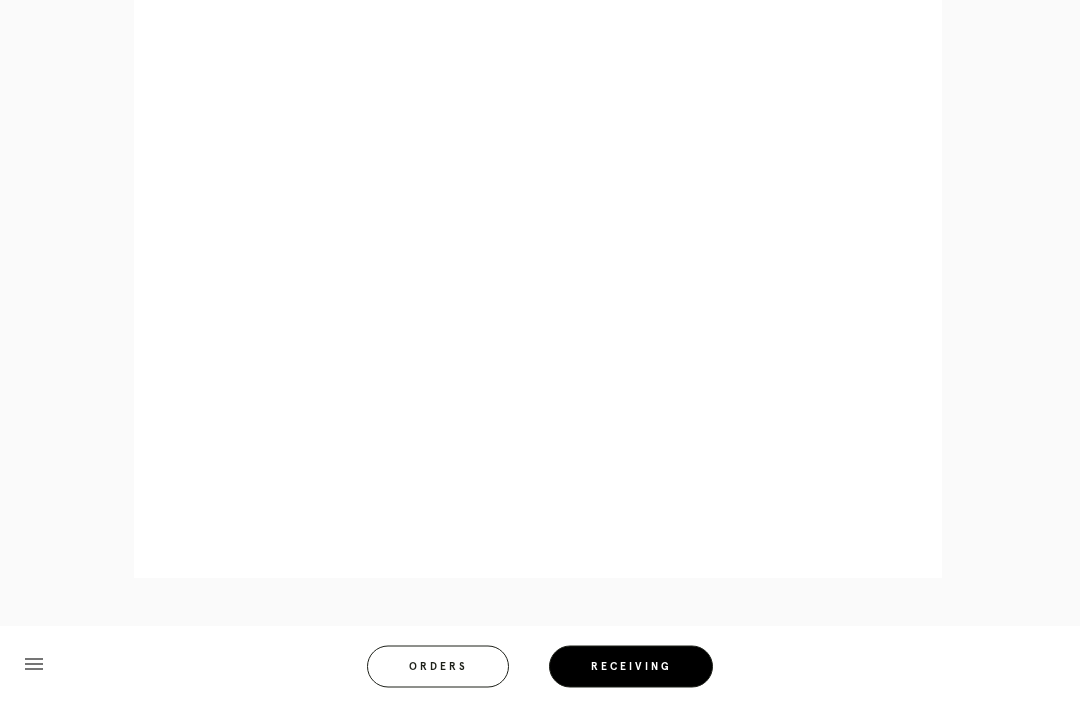 scroll, scrollTop: 892, scrollLeft: 0, axis: vertical 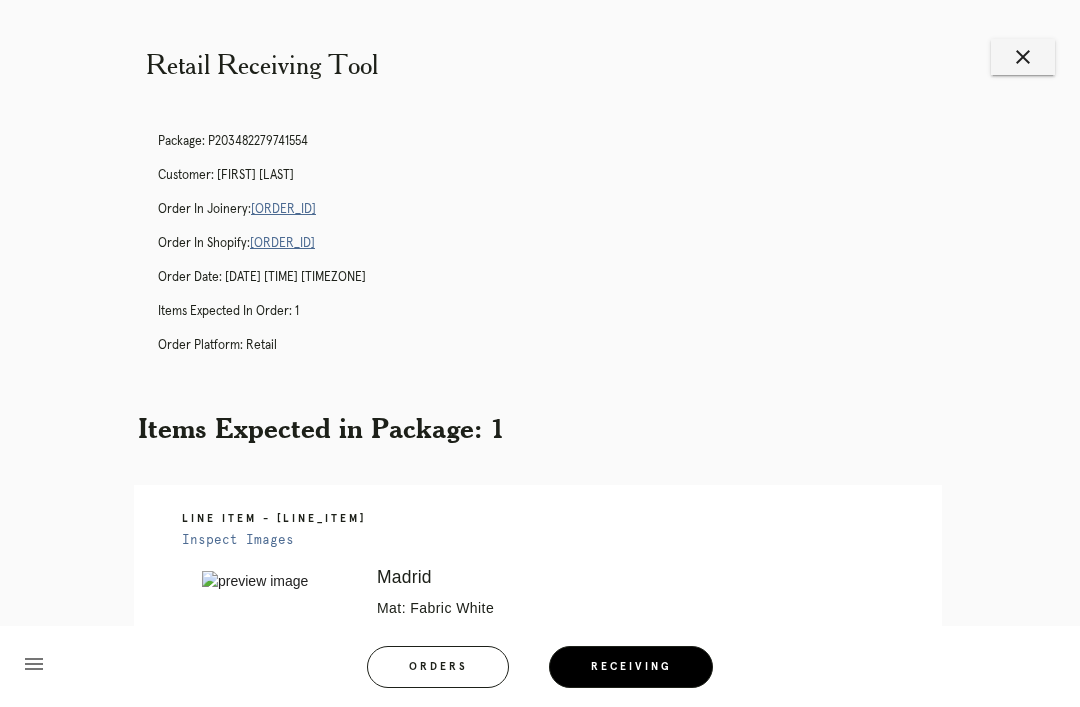 click on "Retail Receiving Tool   close   Package: P203482279741554   Customer: Dana Thomas
Order in Joinery:
R074811687
Order in Shopify:
#M761738807
Order Date:
07/24/2025 11:09 AM EDT
Items Expected in Order: 1   Order Platform: retail     Items Expected in Package:  1
Line Item - L8562252
Inspect Images
Error retreiving frame spec #9770619
Madrid
Mat: Fabric White
Accent Mat: Fabric White
Mat Width: 1.3125
Artwork Size:
10.75
x
13.625
Frame Size:
14.875
x
17.75
Conveyance: shipped
Hanging Hardware: Wire, 2-Hole Hanger, Large Sticker
Ready for Pickup
menu
Orders
Receiving
Logged in as:" at bounding box center [540, 563] 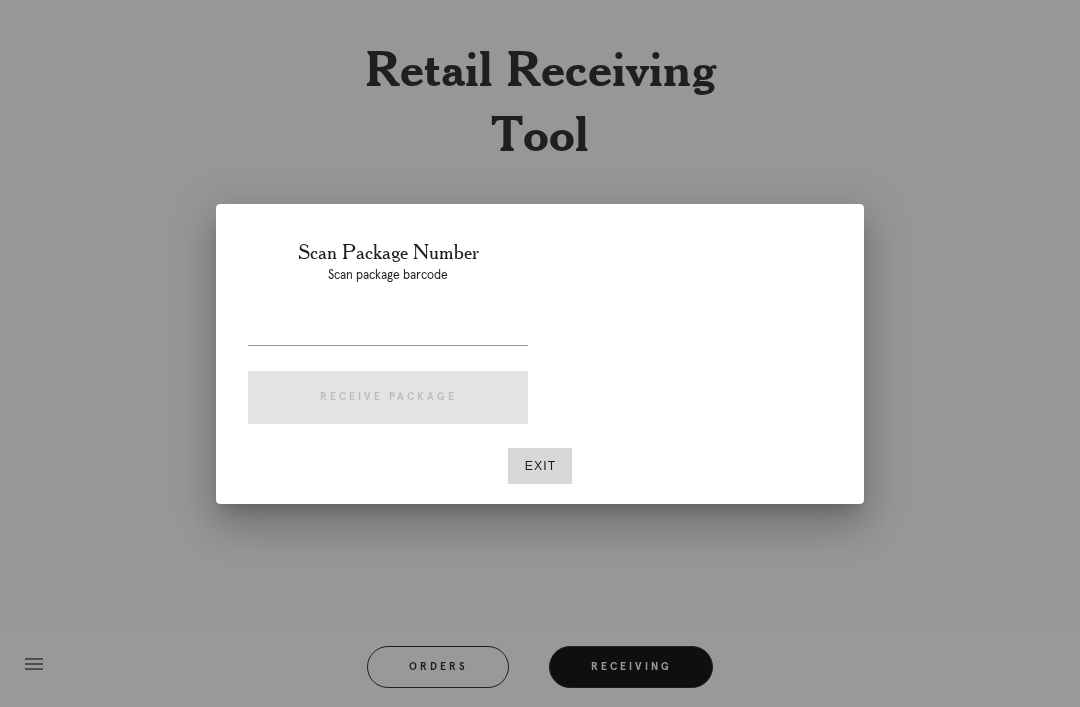 scroll, scrollTop: 0, scrollLeft: 0, axis: both 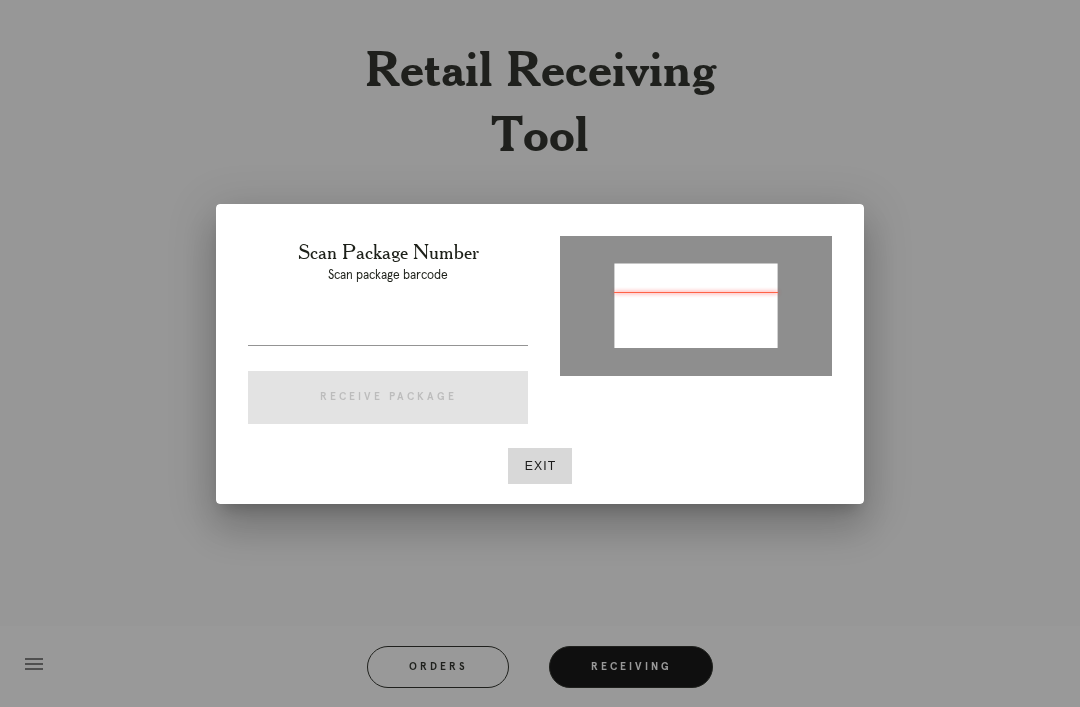 type on "P118597092694427" 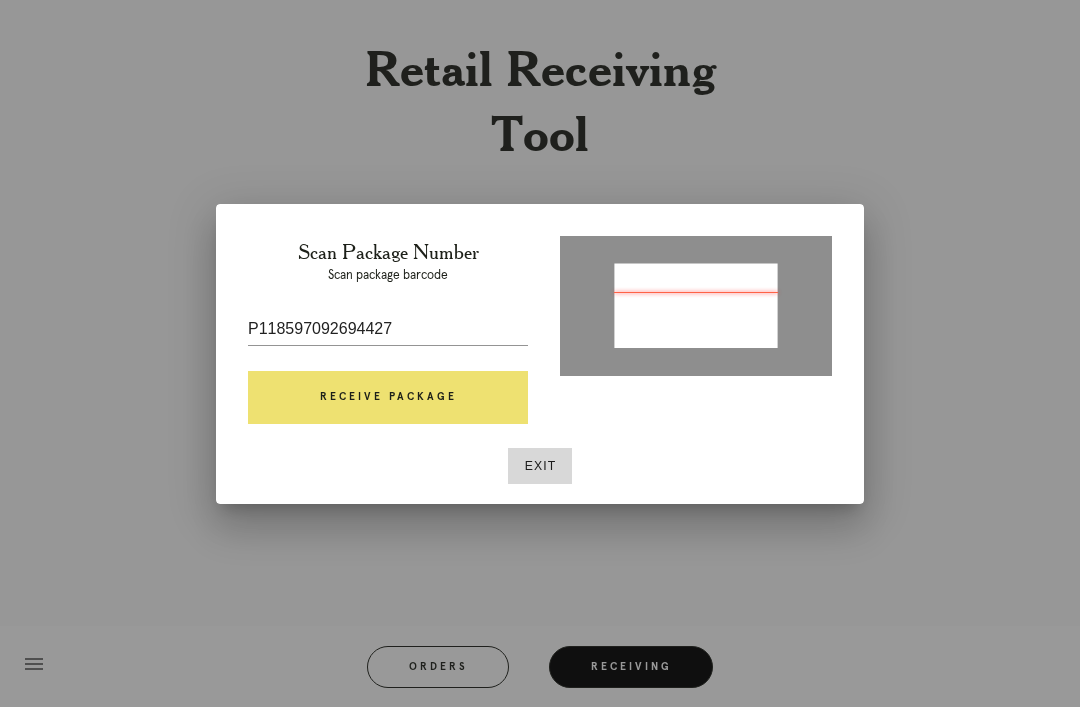 click on "Receive Package" at bounding box center (388, 398) 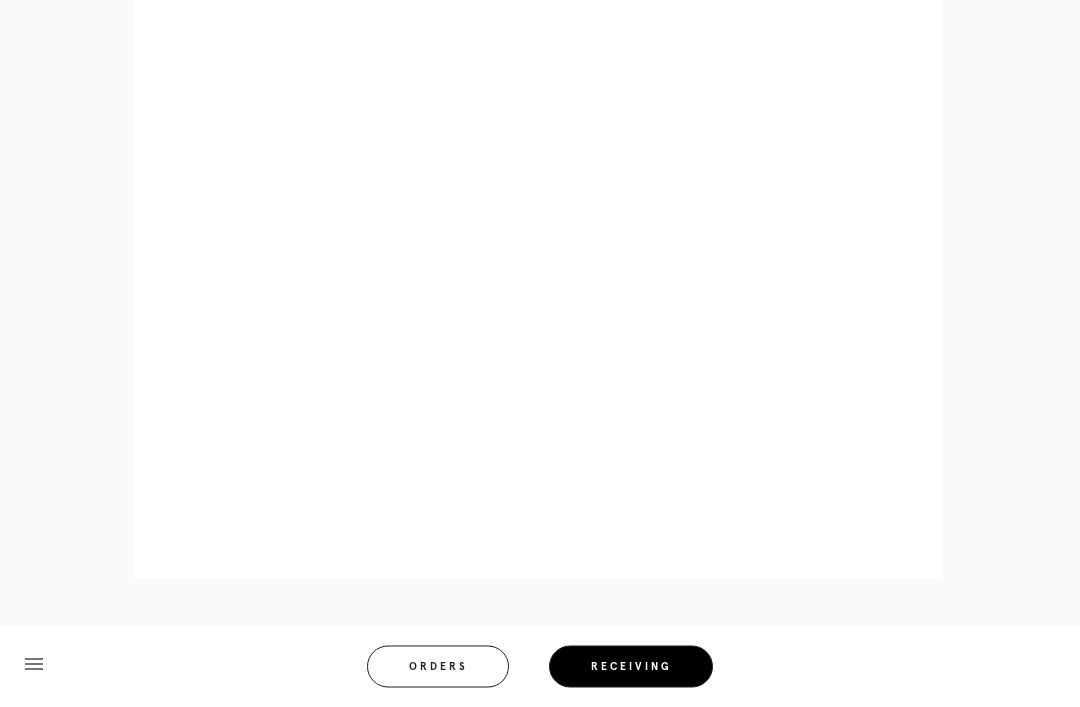 scroll, scrollTop: 858, scrollLeft: 0, axis: vertical 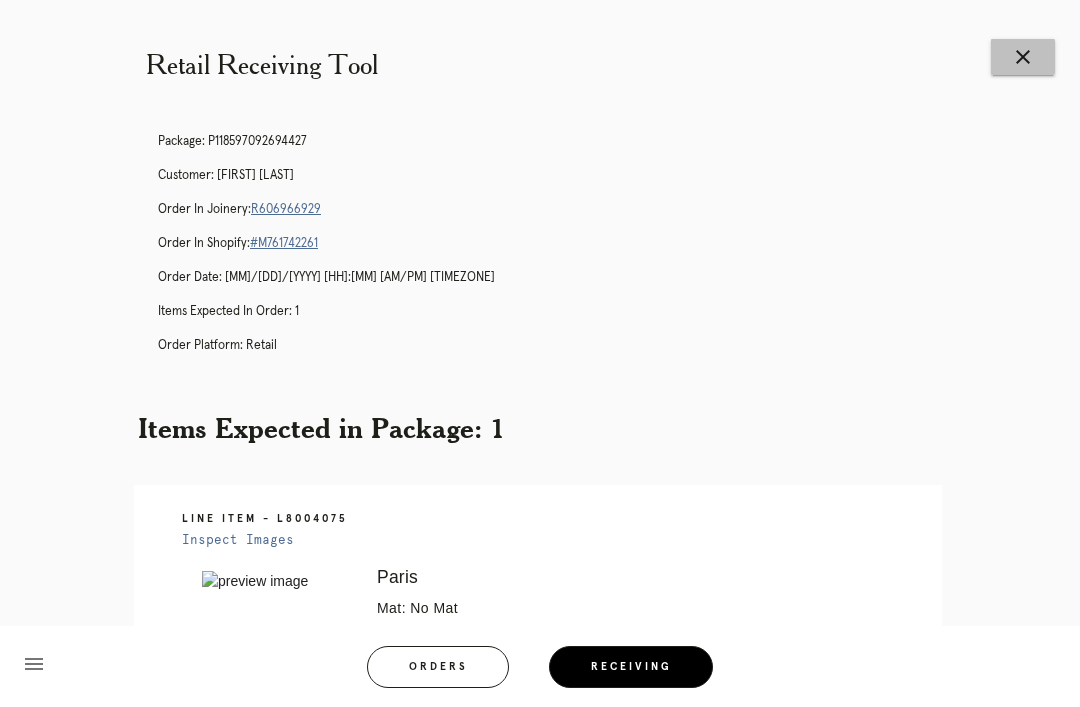 click on "close" at bounding box center [1023, 57] 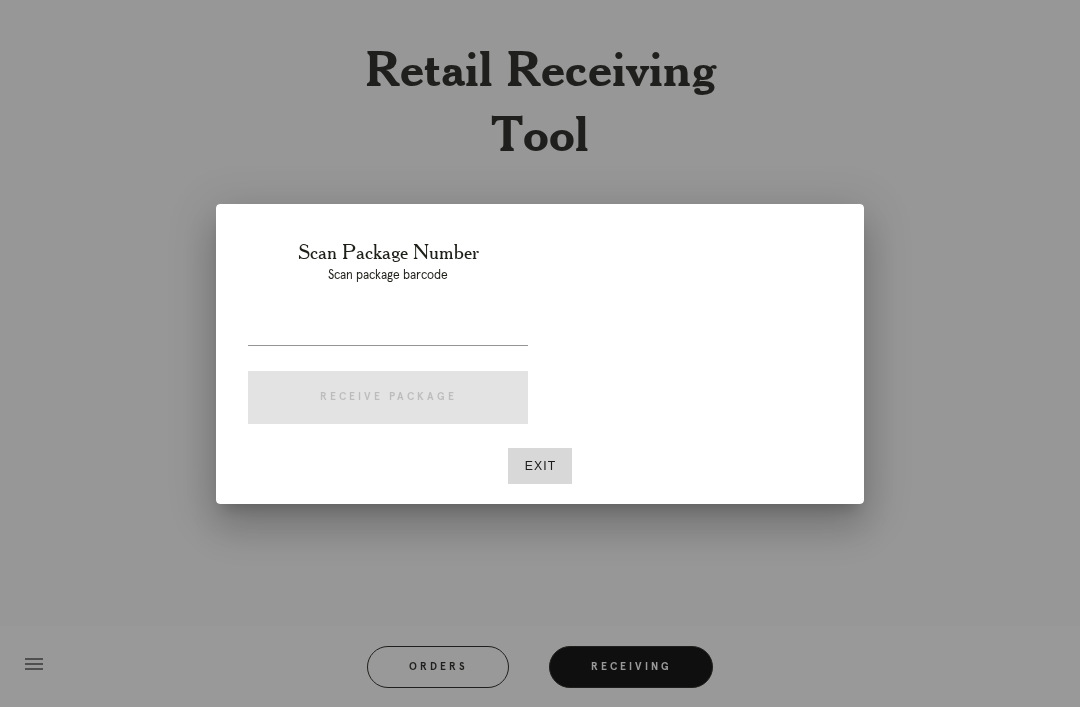 scroll, scrollTop: 0, scrollLeft: 0, axis: both 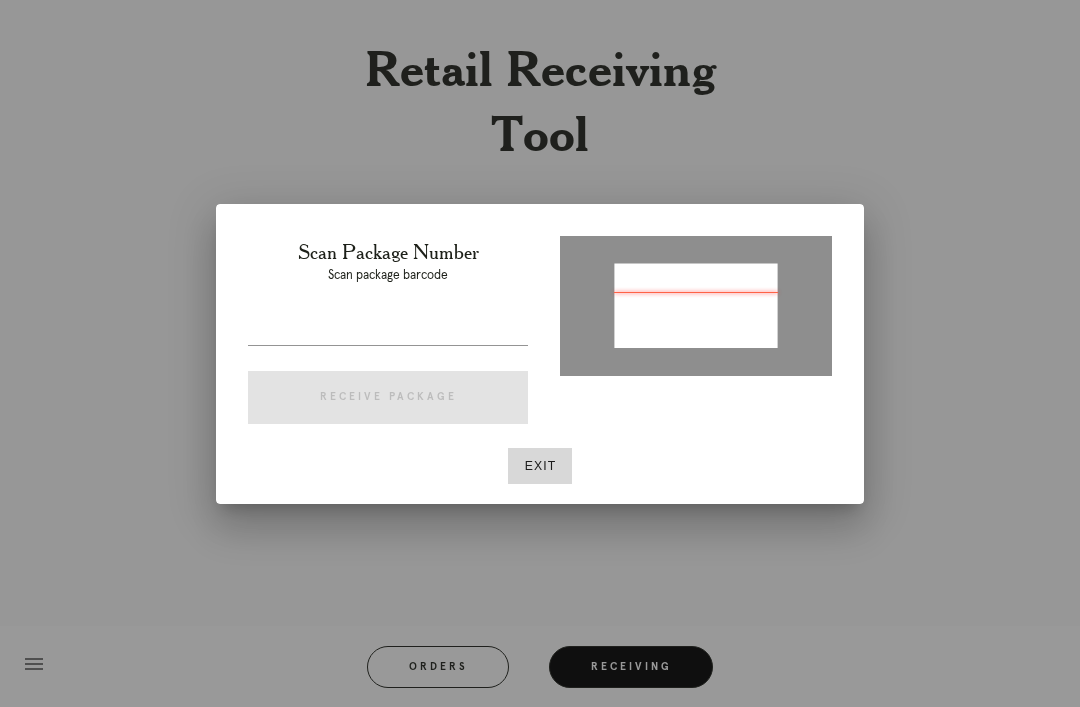 type on "P737792493270660" 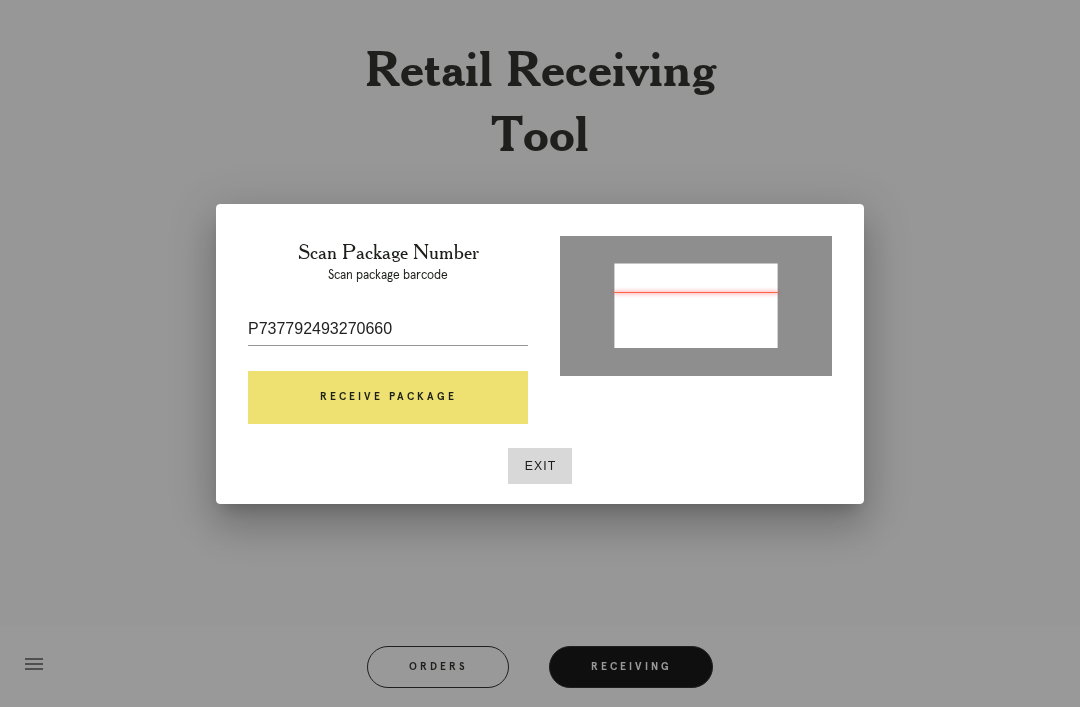 click on "Receive Package" at bounding box center [388, 398] 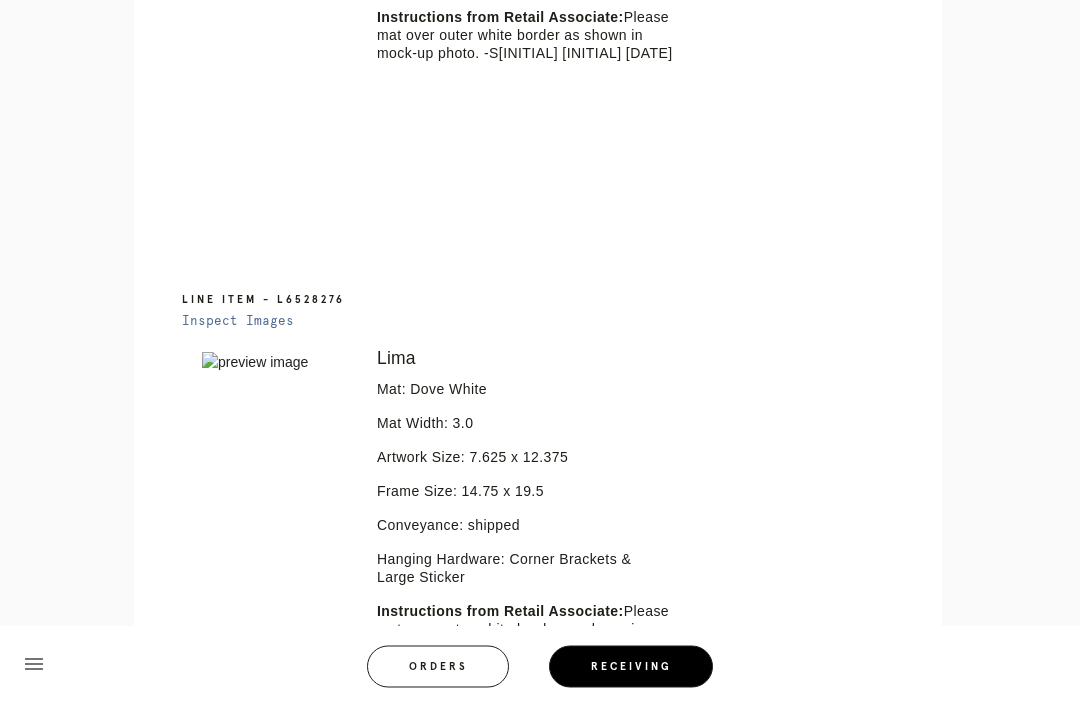 scroll, scrollTop: 815, scrollLeft: 0, axis: vertical 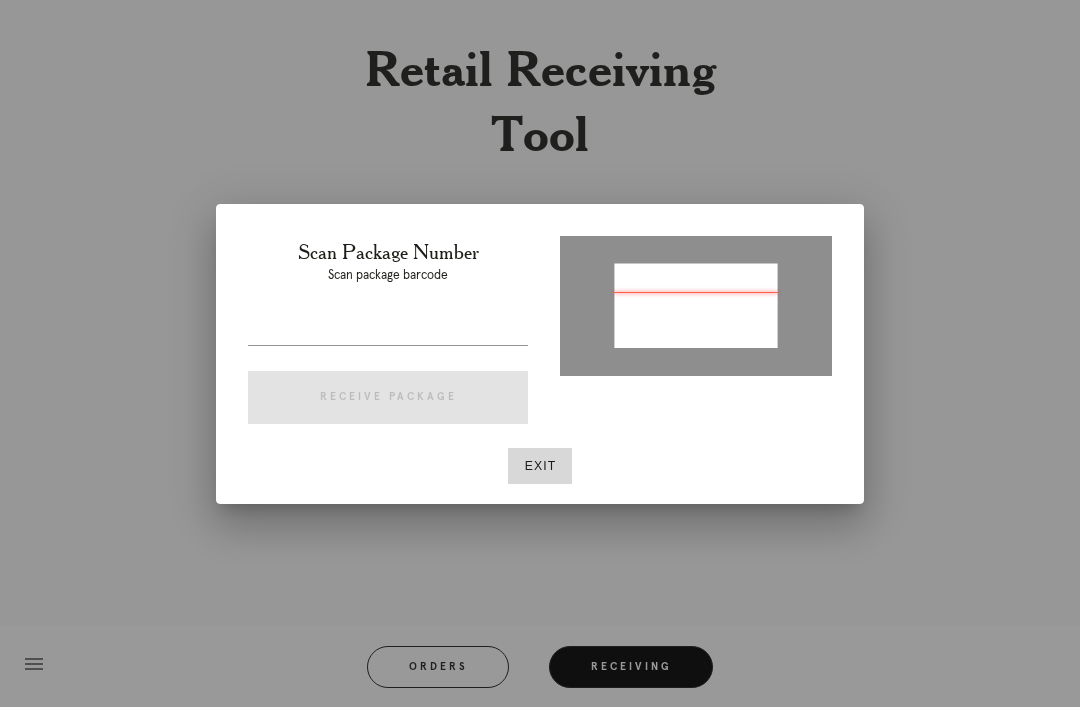 type on "P737792493270660" 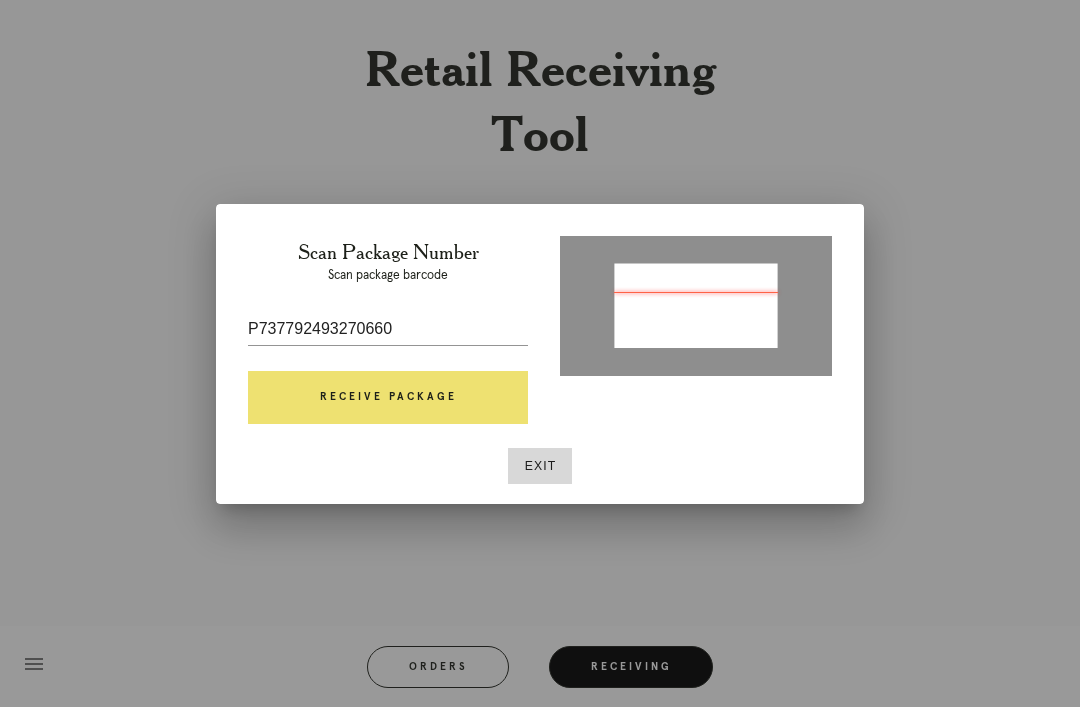 click on "Receive Package" at bounding box center (388, 398) 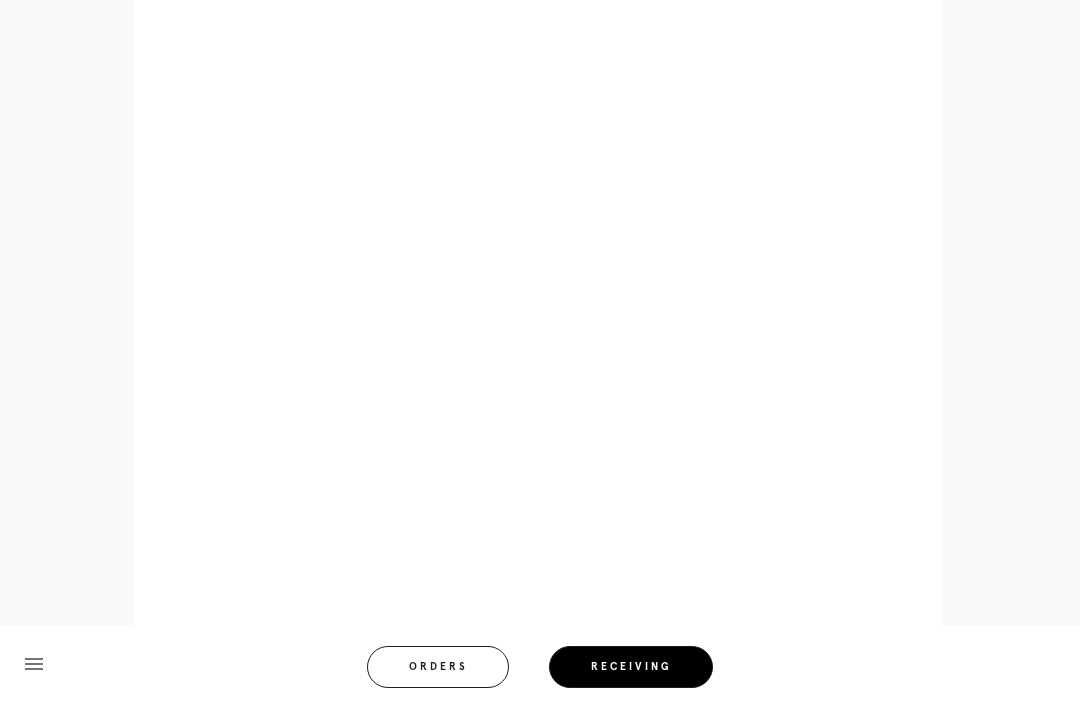 scroll, scrollTop: 1439, scrollLeft: 0, axis: vertical 